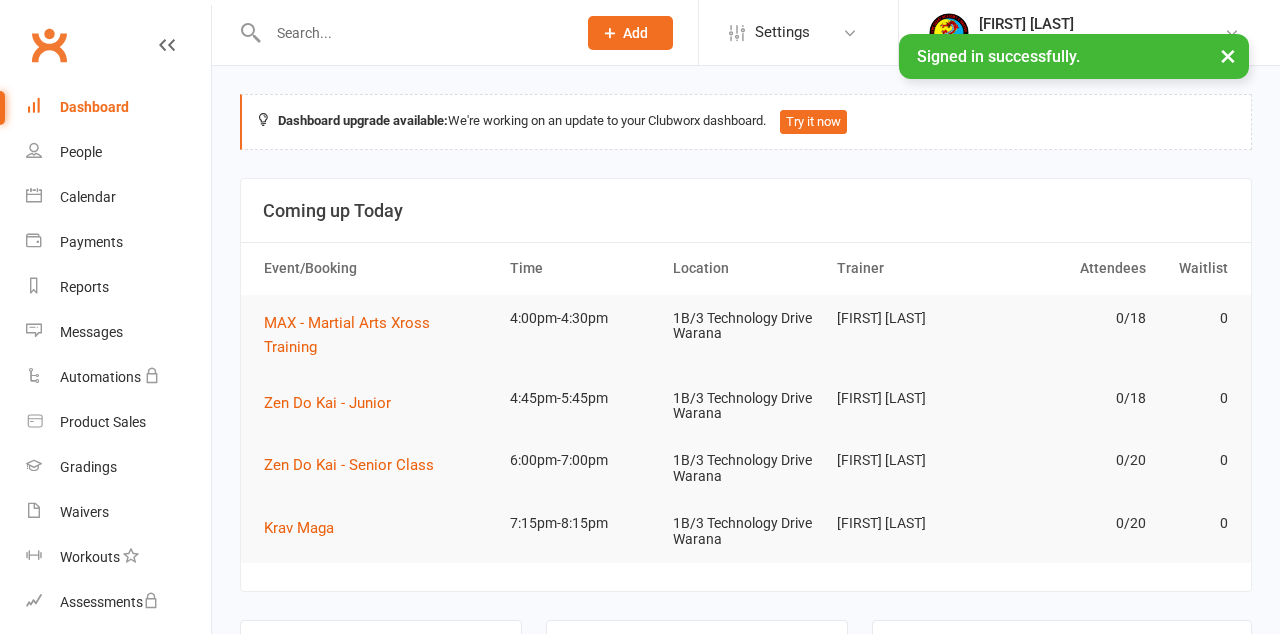 scroll, scrollTop: 220, scrollLeft: 0, axis: vertical 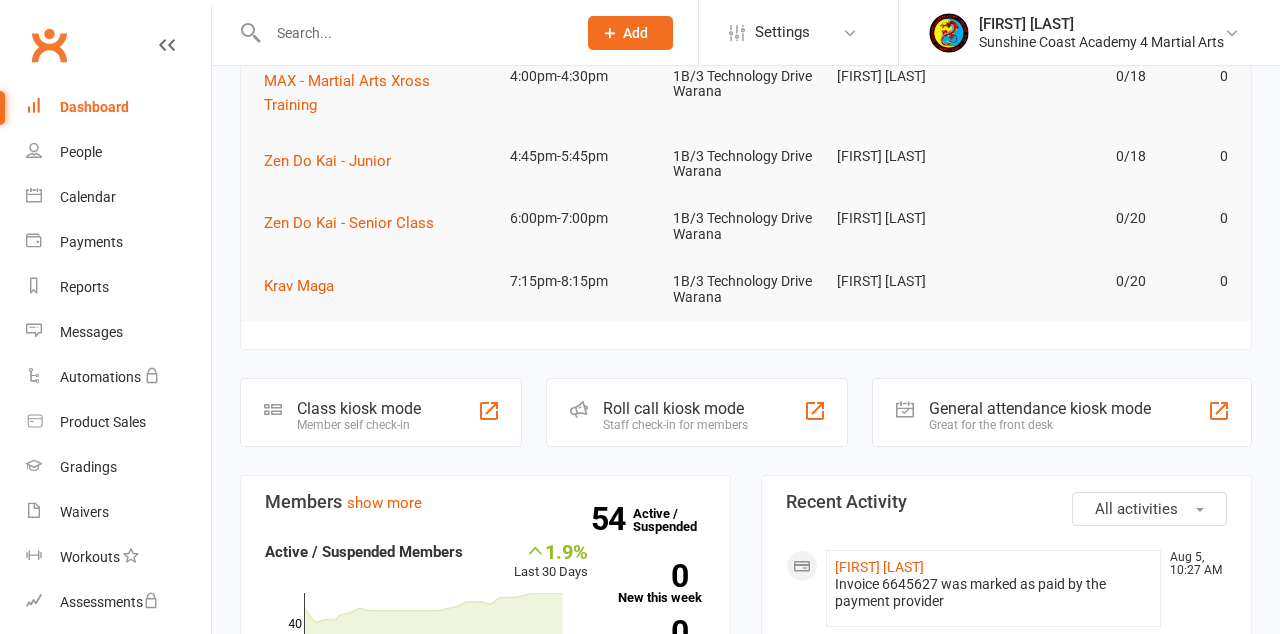 click on "Class kiosk mode" 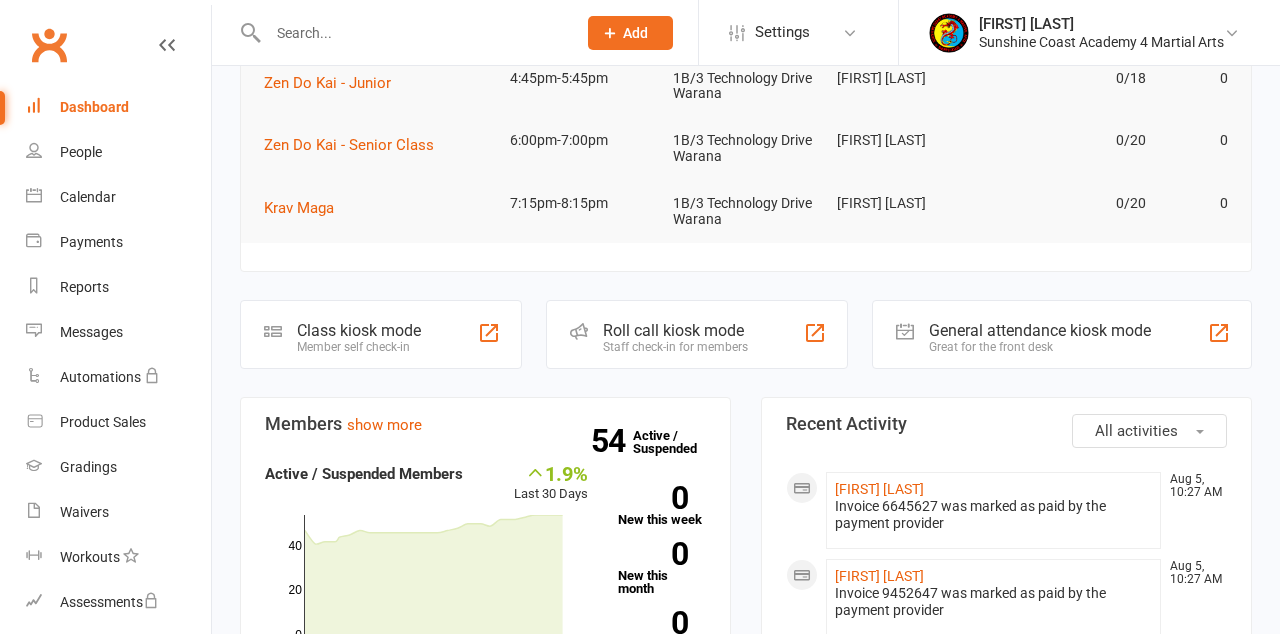 scroll, scrollTop: 336, scrollLeft: 0, axis: vertical 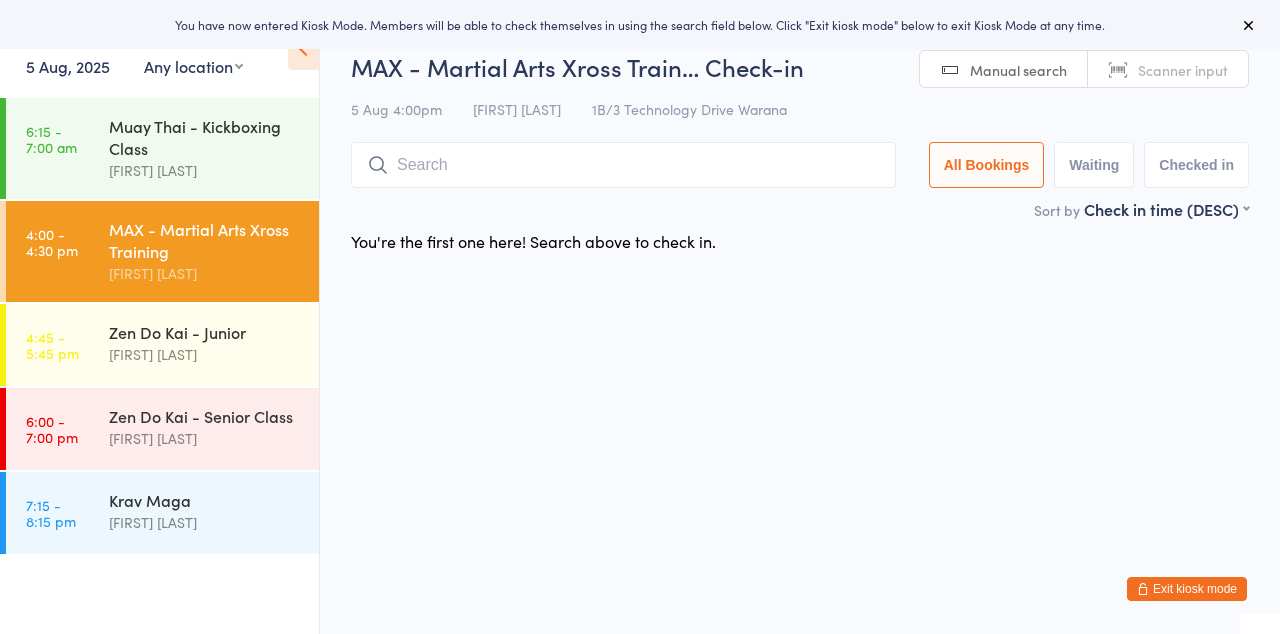 click on "[FIRST] [LAST]" at bounding box center [205, 170] 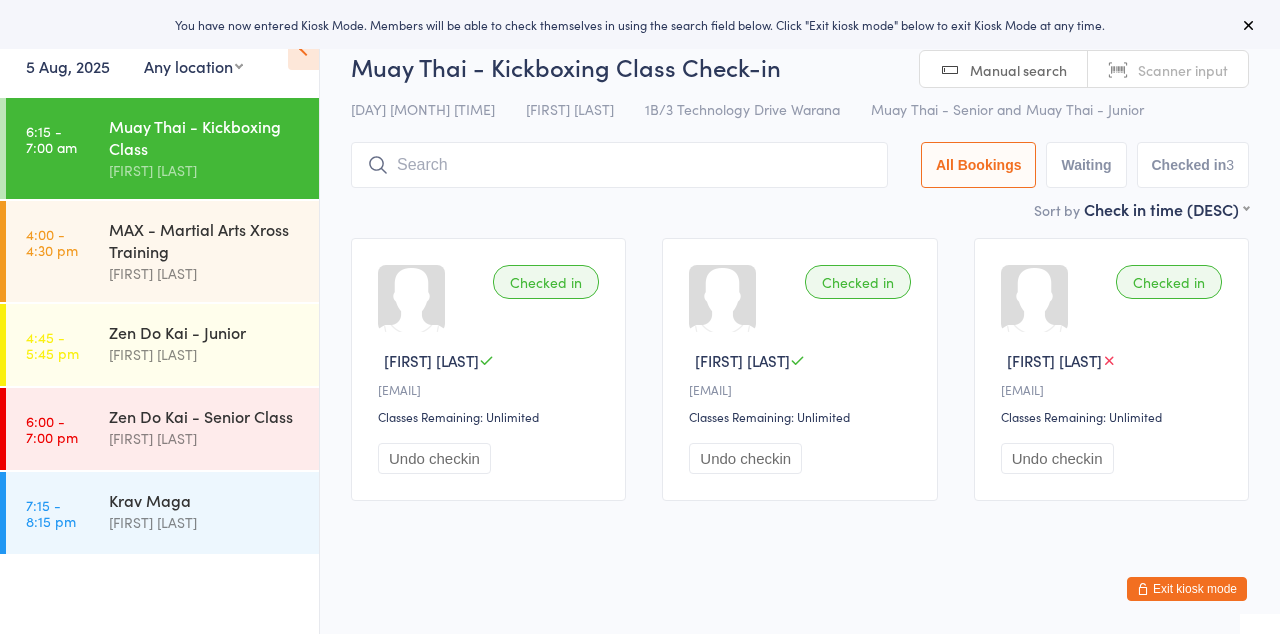 click on "MAX - Martial Arts Xross Training" at bounding box center [205, 240] 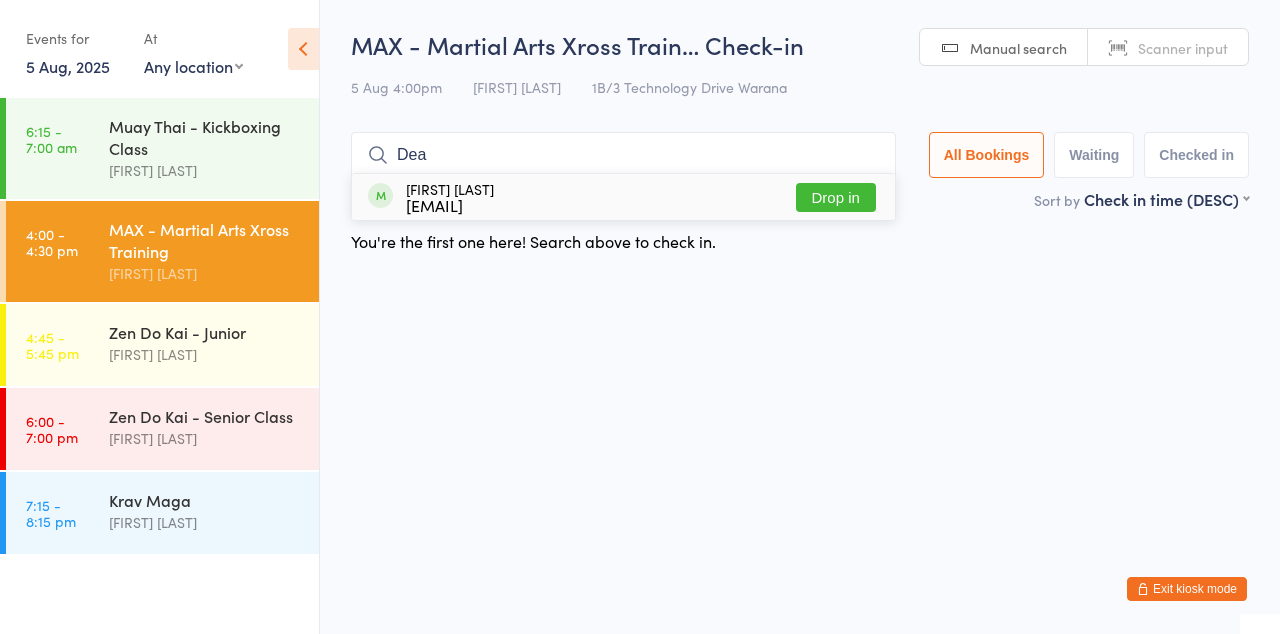 type on "Dea" 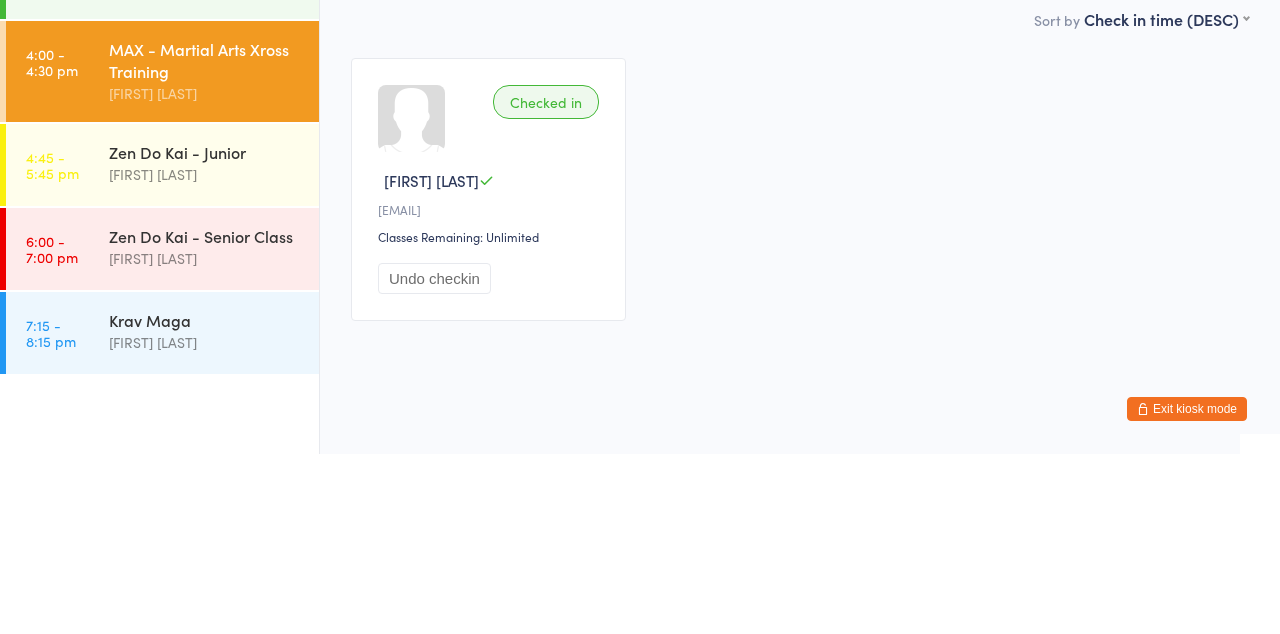 click on "[FIRST] [LAST]" at bounding box center [205, 354] 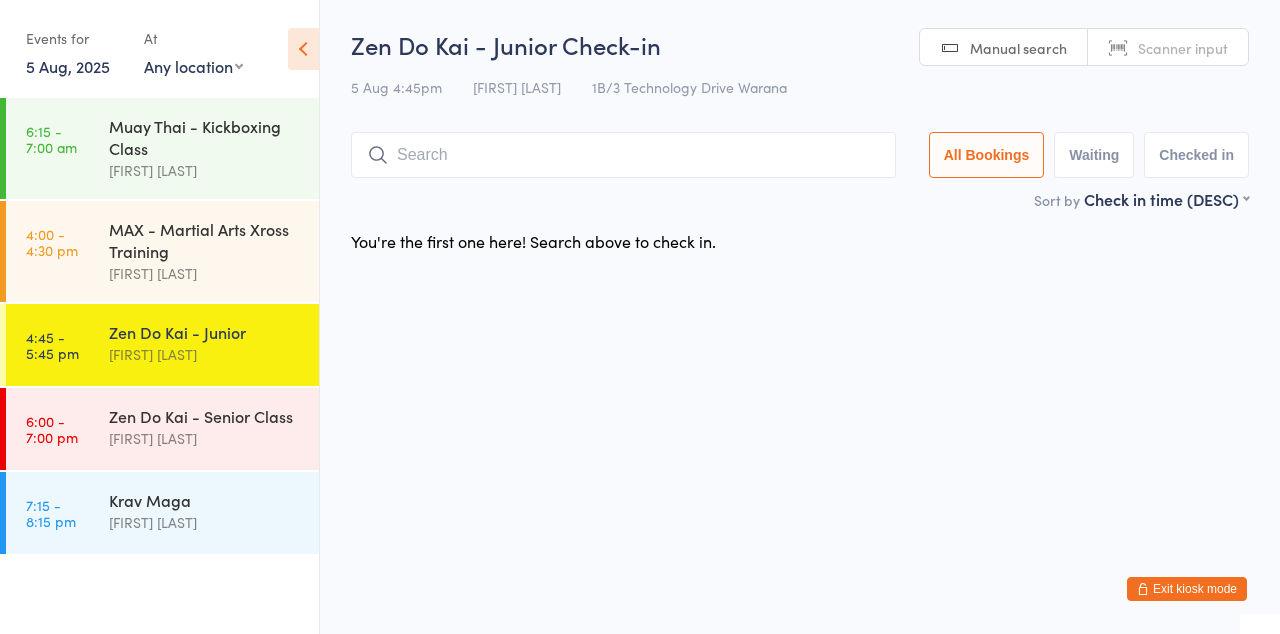 click on "MAX - Martial Arts Xross Training" at bounding box center (205, 240) 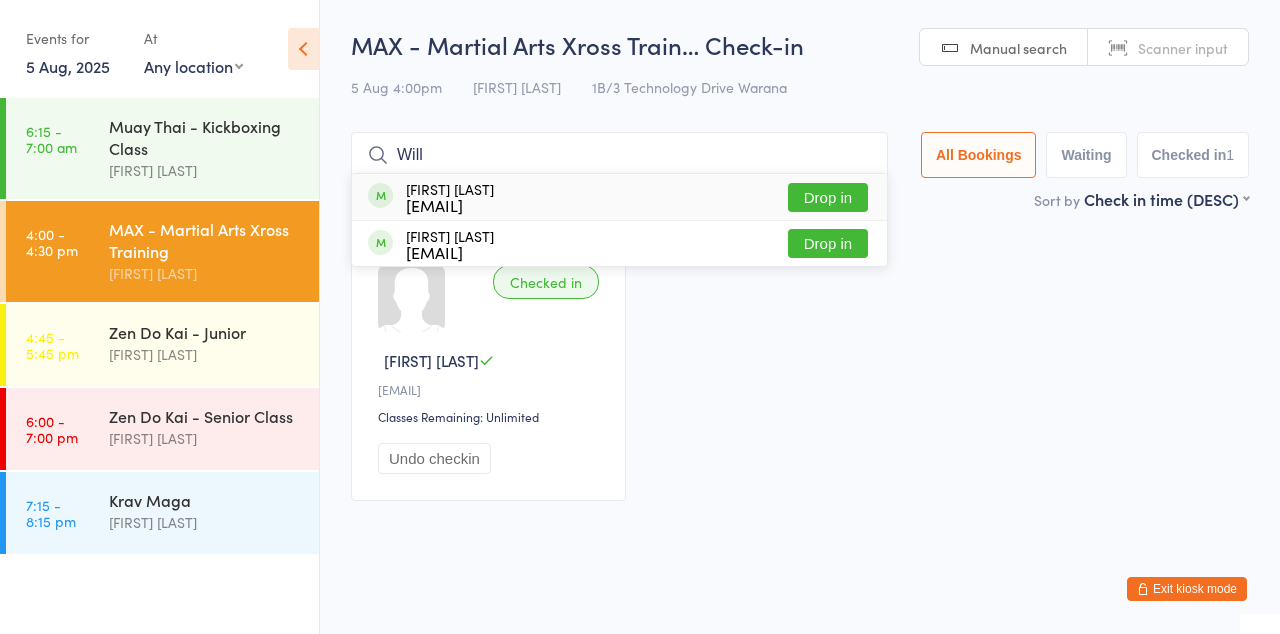 type on "Will" 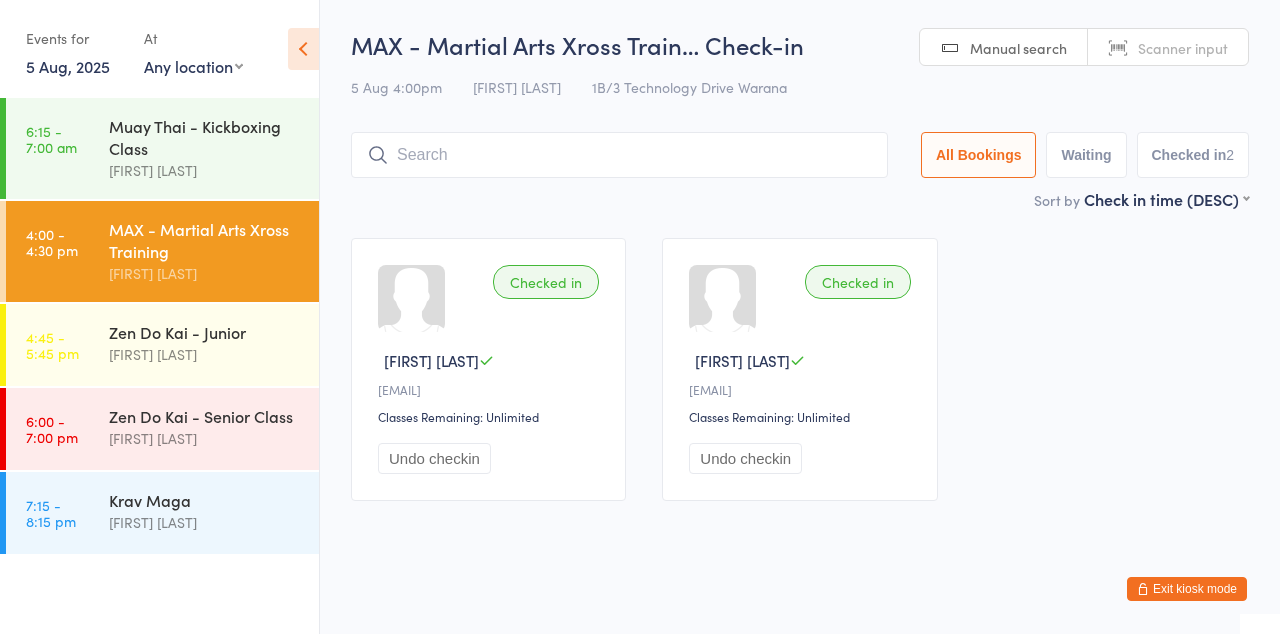 click at bounding box center (619, 155) 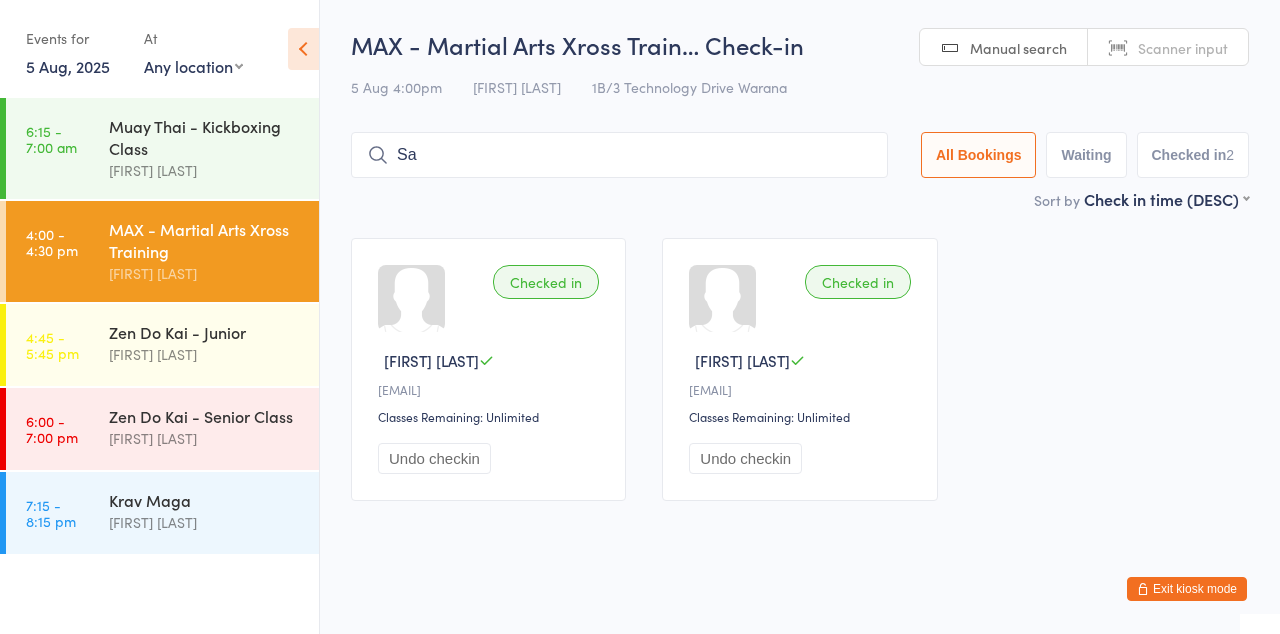 type on "S" 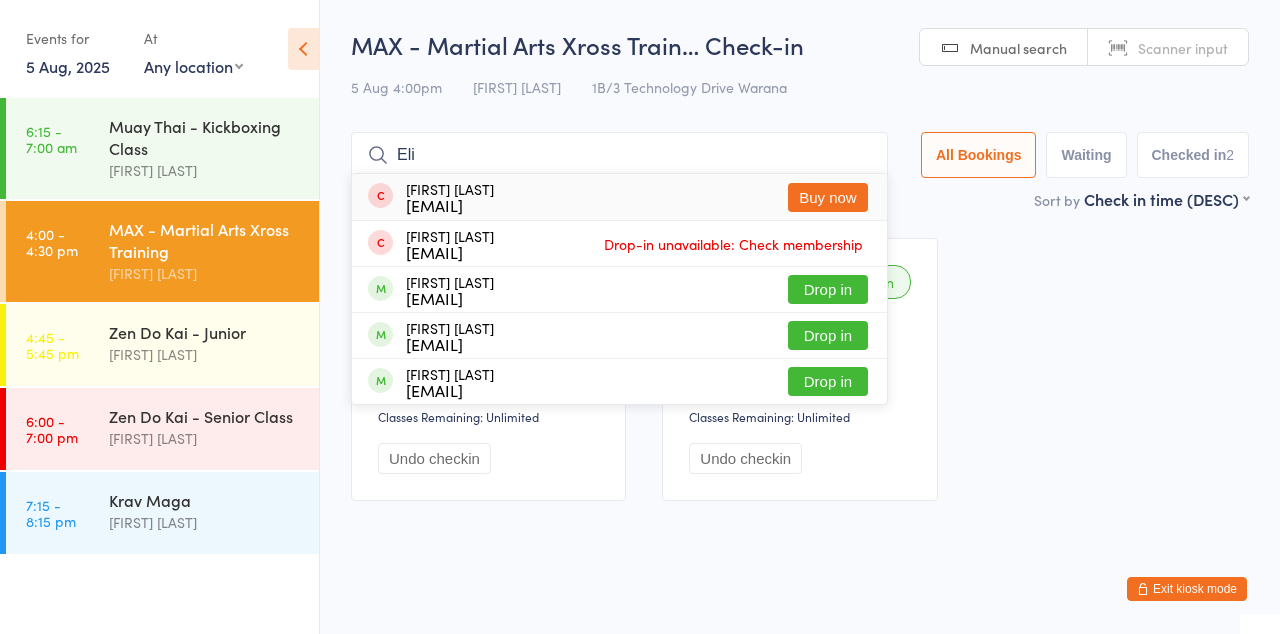 type on "Eli" 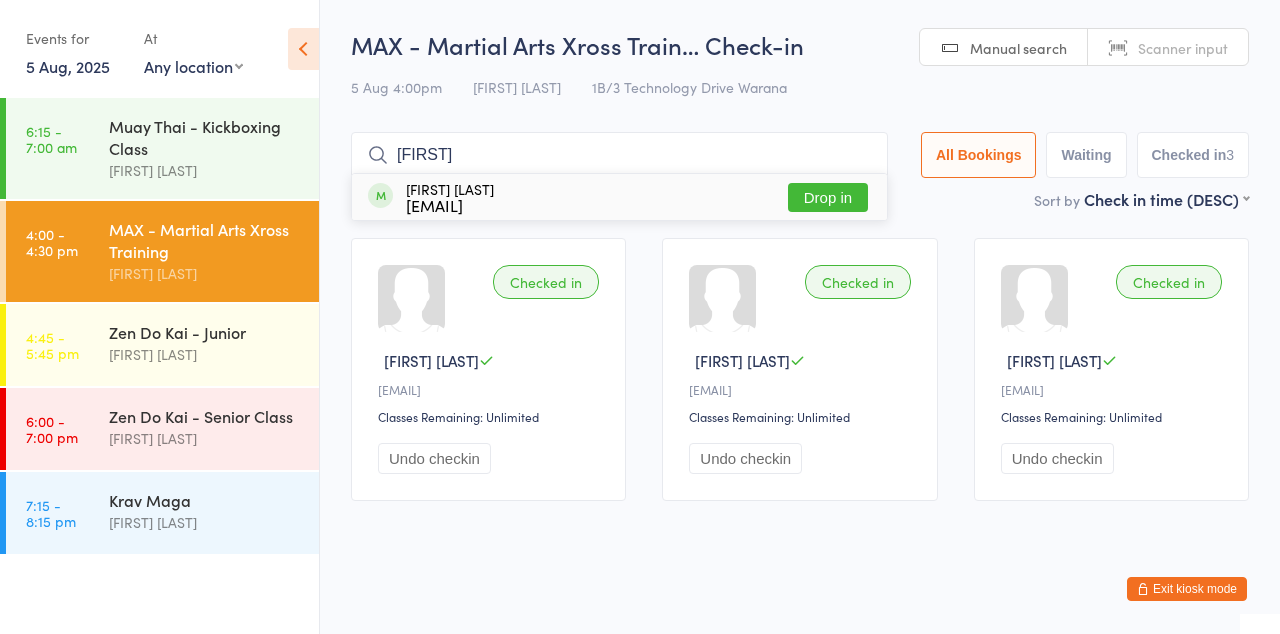 type on "[FIRST]" 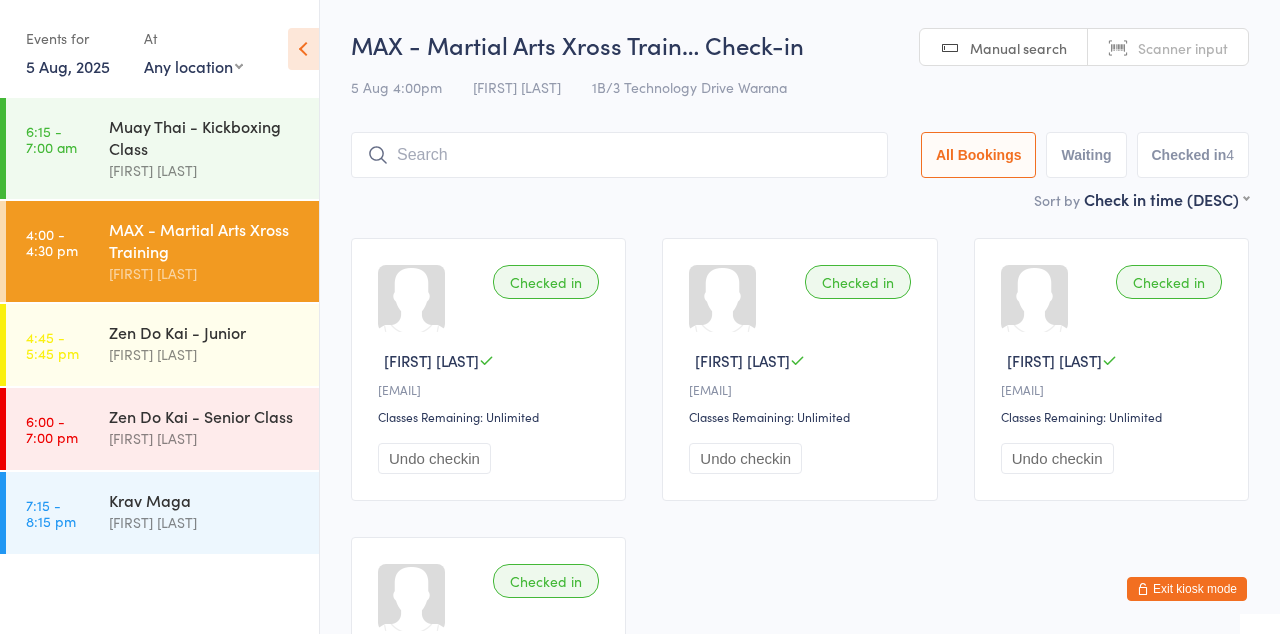 click on "4:45 - 5:45 pm" at bounding box center [52, 345] 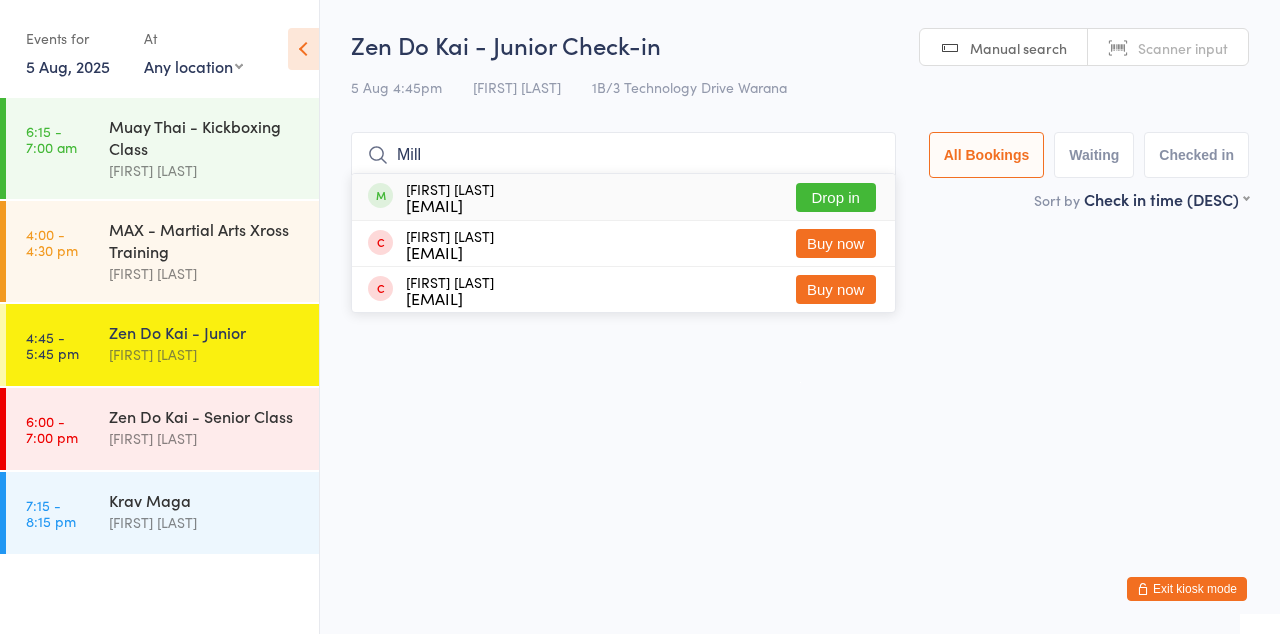 type on "Mill" 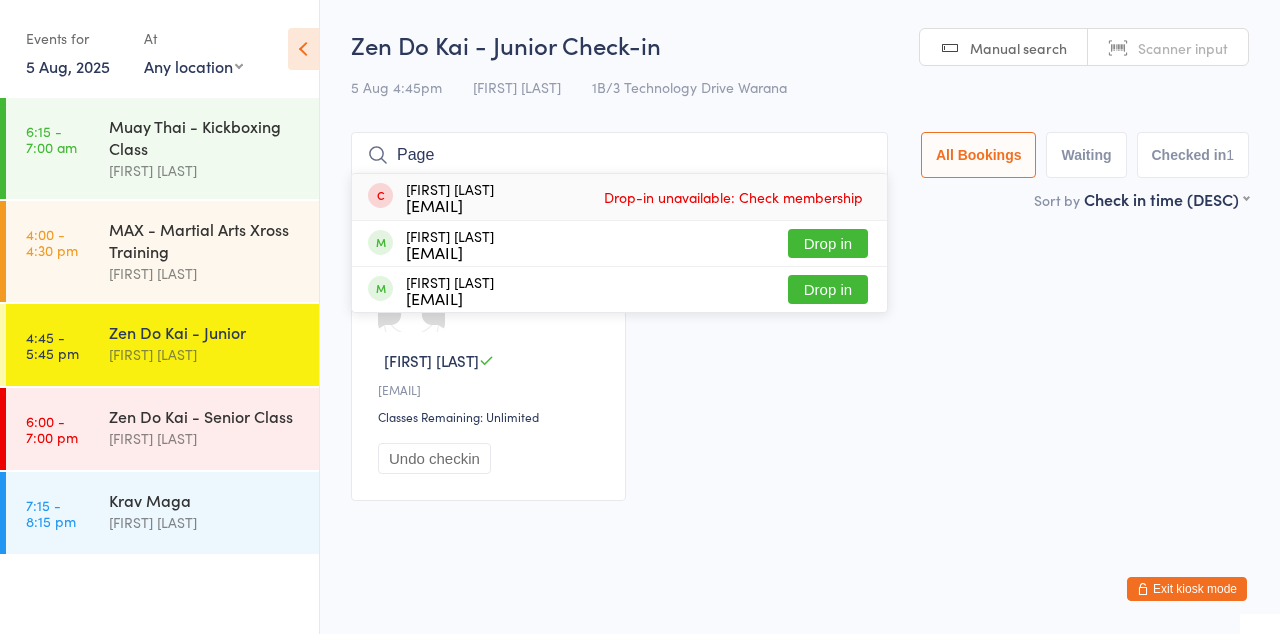type on "Page" 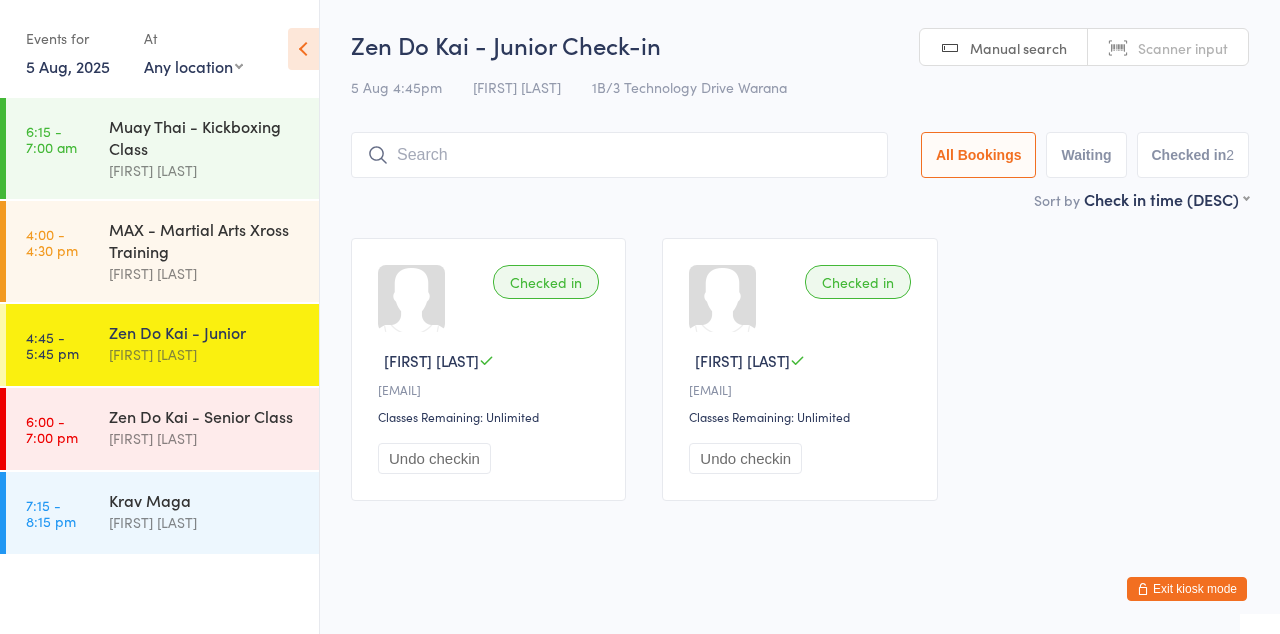 click at bounding box center [619, 155] 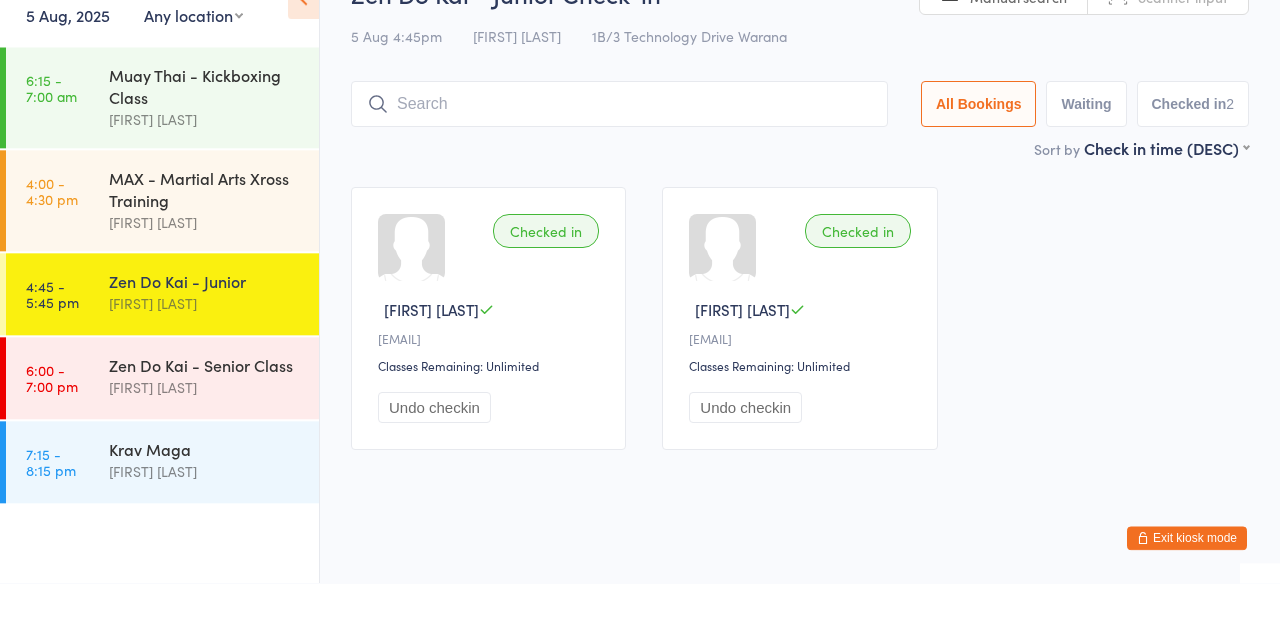 click at bounding box center (619, 155) 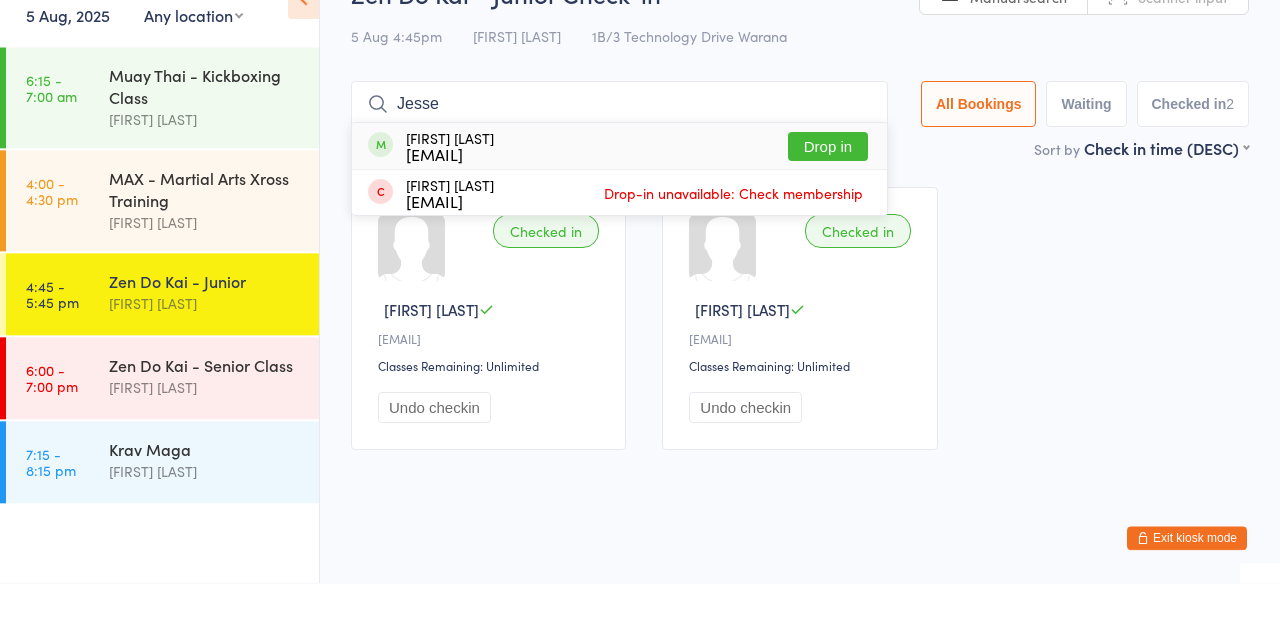 type on "Jesse" 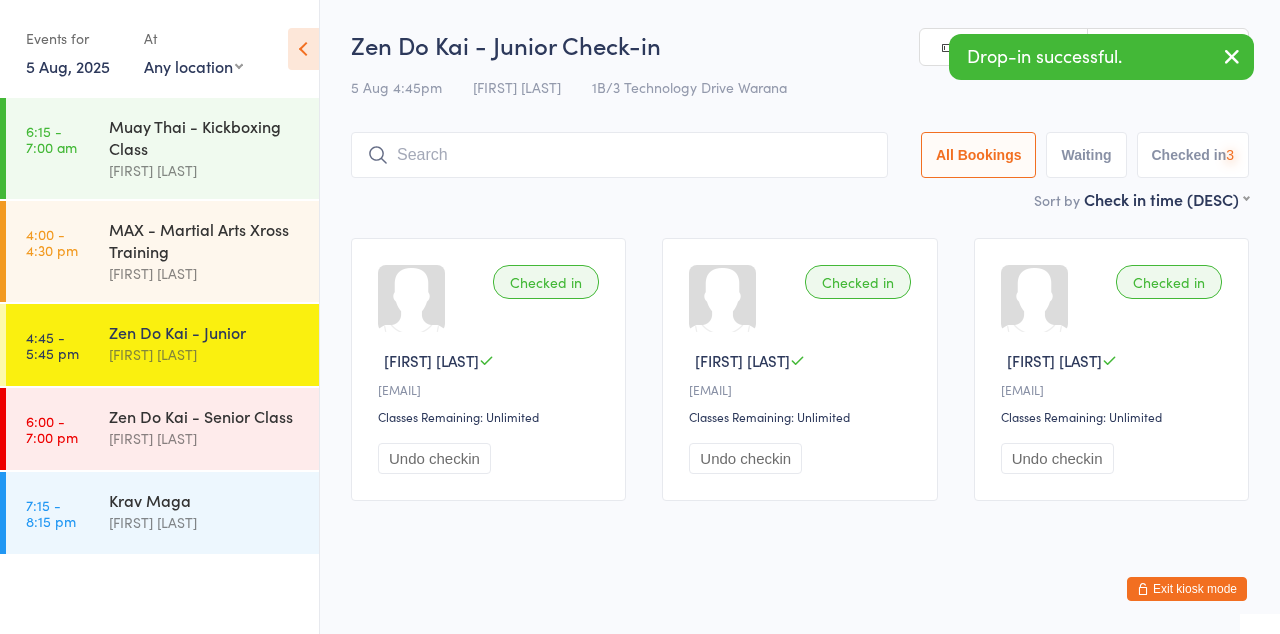 click at bounding box center [1109, 360] 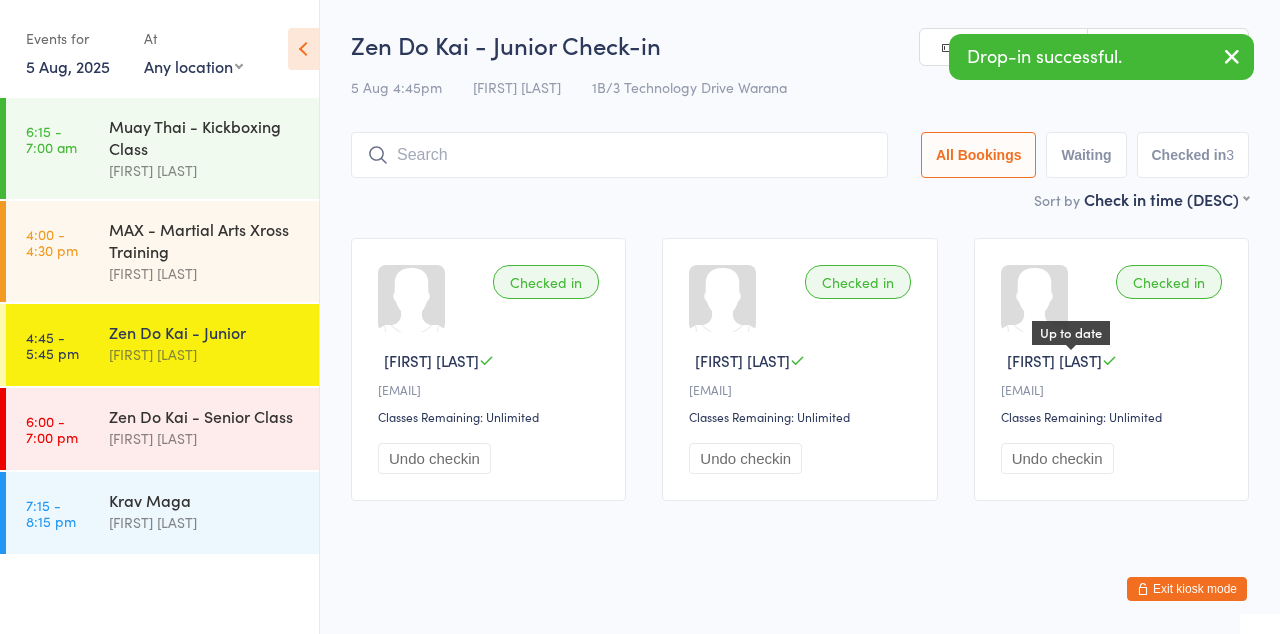 click on "You have now entered Kiosk Mode. Members will be able to check themselves in using the search field below. Click "Exit kiosk mode" below to exit Kiosk Mode at any time. Drop-in successful. Events for 5 Aug, 2025 5 Aug, 2025
August 2025
Sun Mon Tue Wed Thu Fri Sat
31
27
28
29
30
31
01
02
32
03
04
05
06
07
08
09
33
10
11
12
13
14
15
16
34
17
18
19
20
21
22" at bounding box center (640, 317) 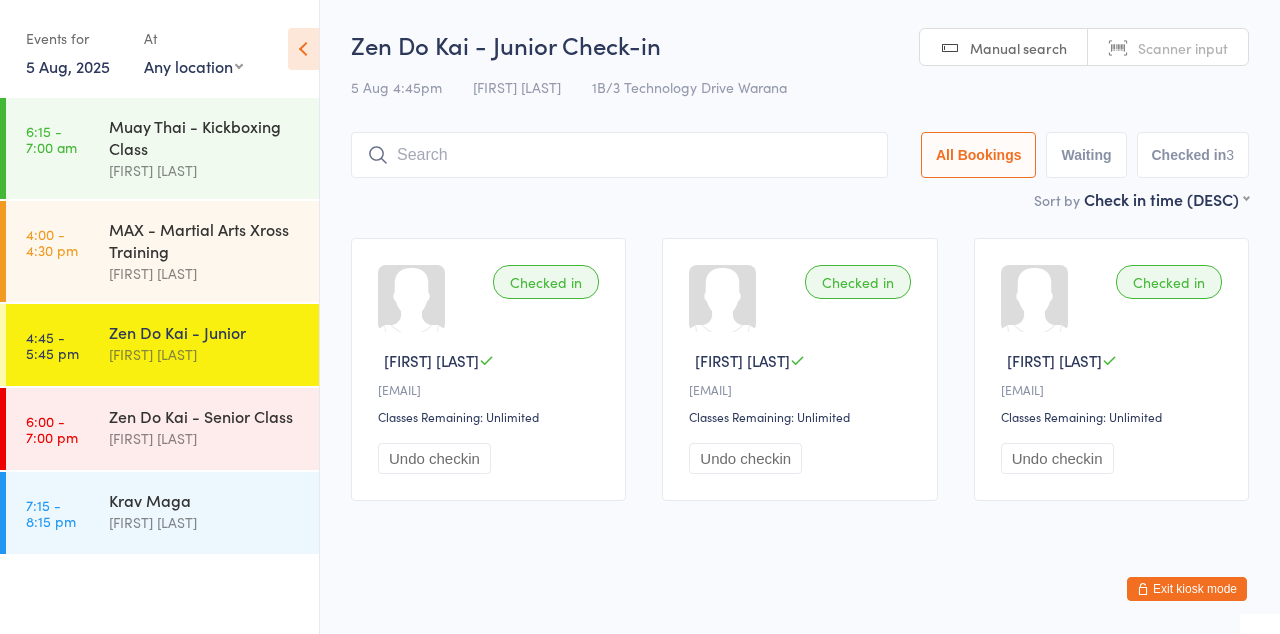 click at bounding box center [619, 155] 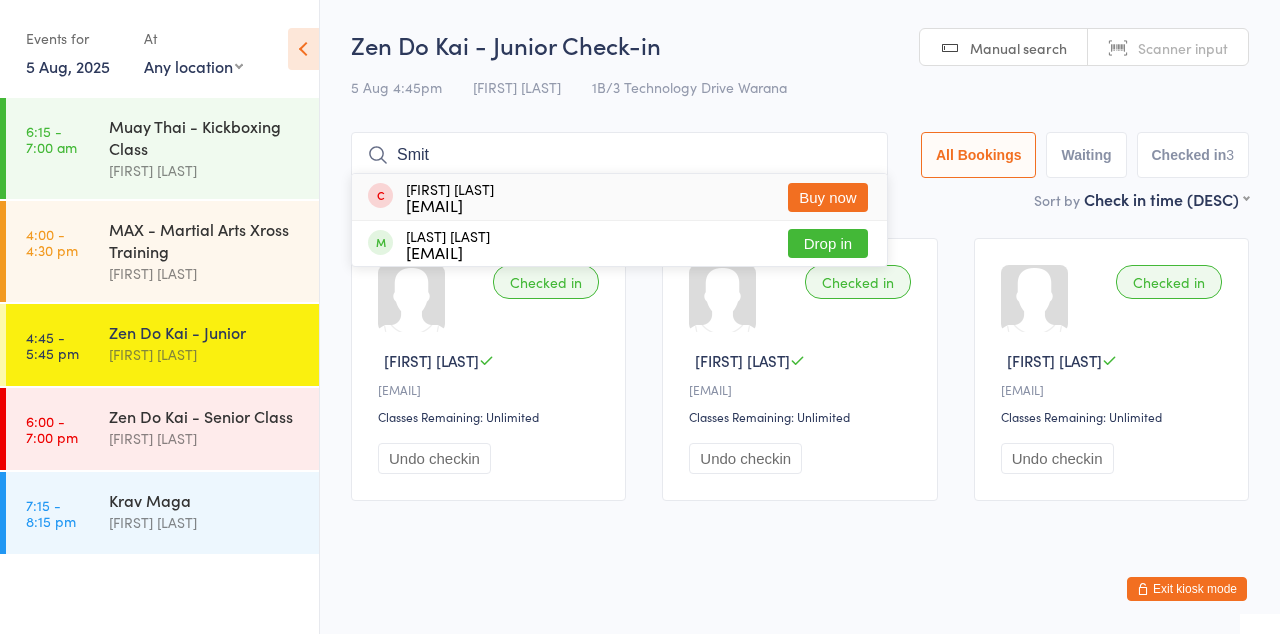 type on "Smit" 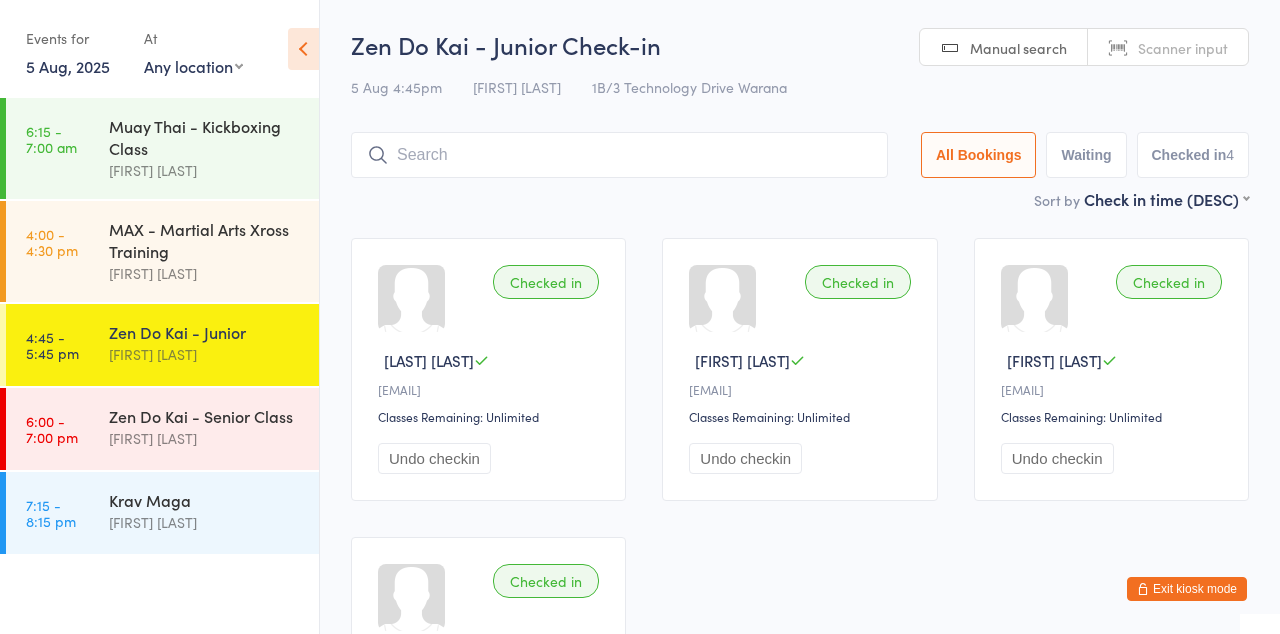 click on "[FIRST] [LAST]" at bounding box center [205, 354] 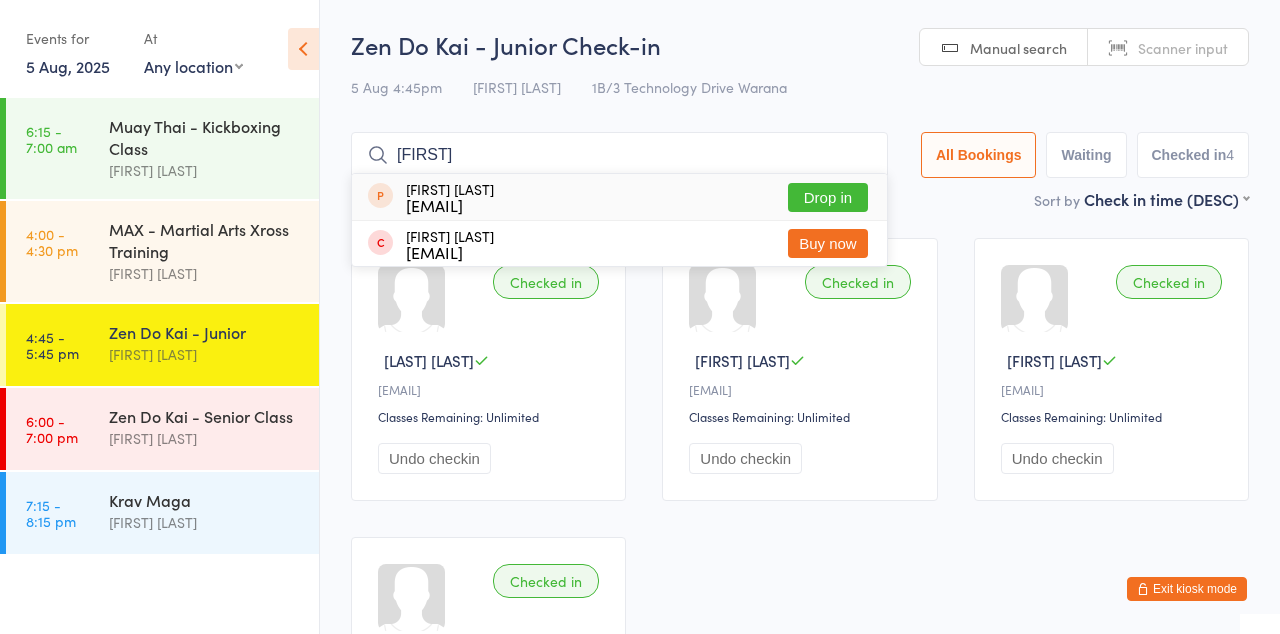 type on "[FIRST]" 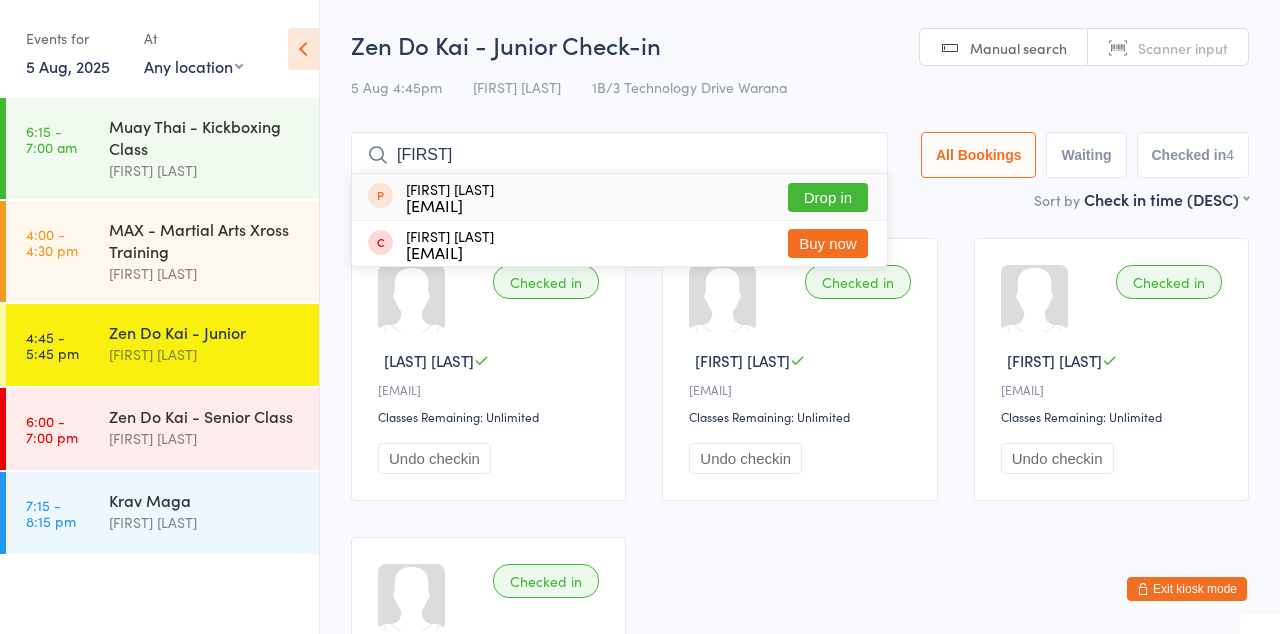 click on "Drop in" at bounding box center [828, 197] 